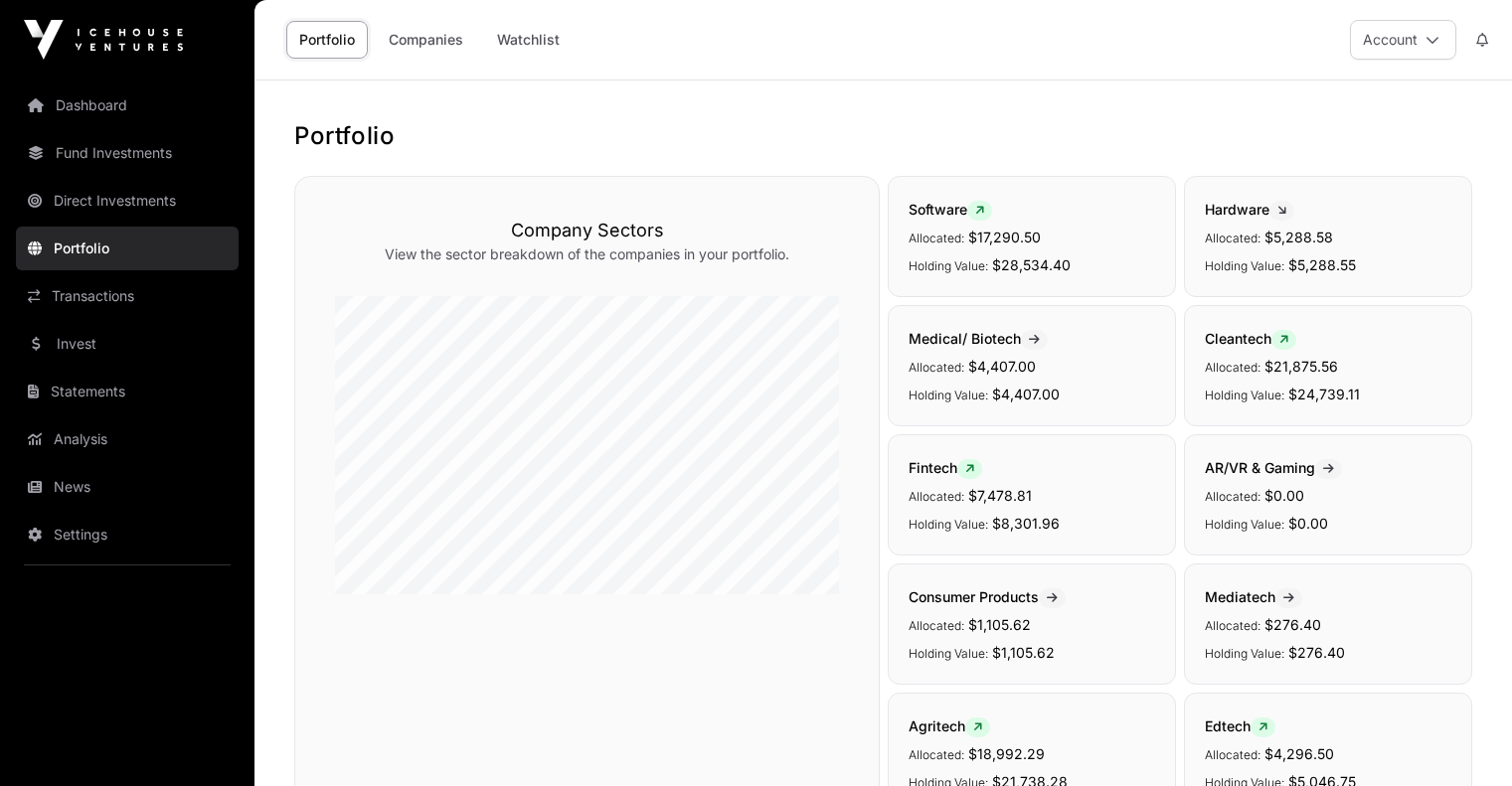 scroll, scrollTop: 0, scrollLeft: 0, axis: both 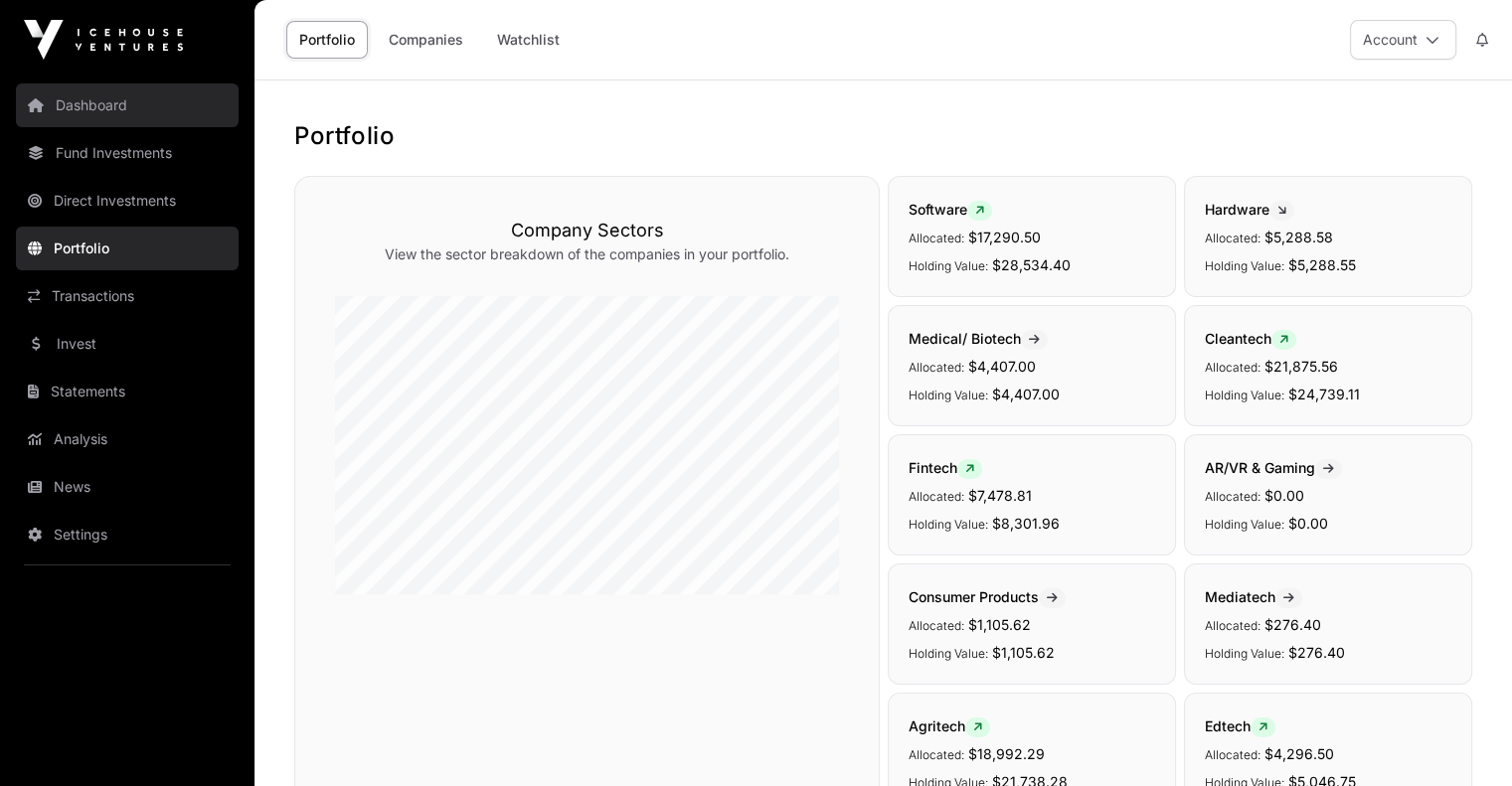 click on "Dashboard" 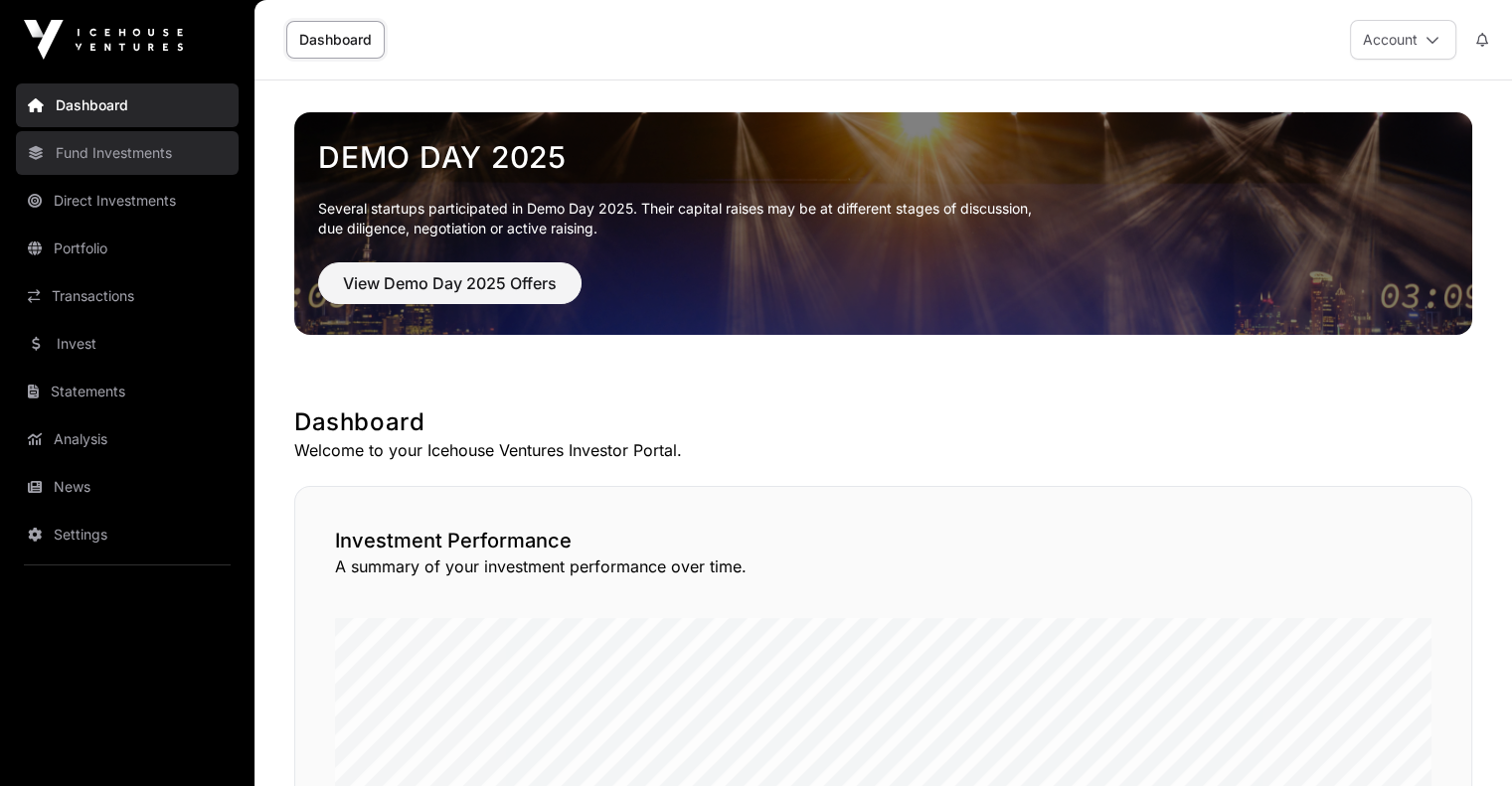 click on "Fund Investments" 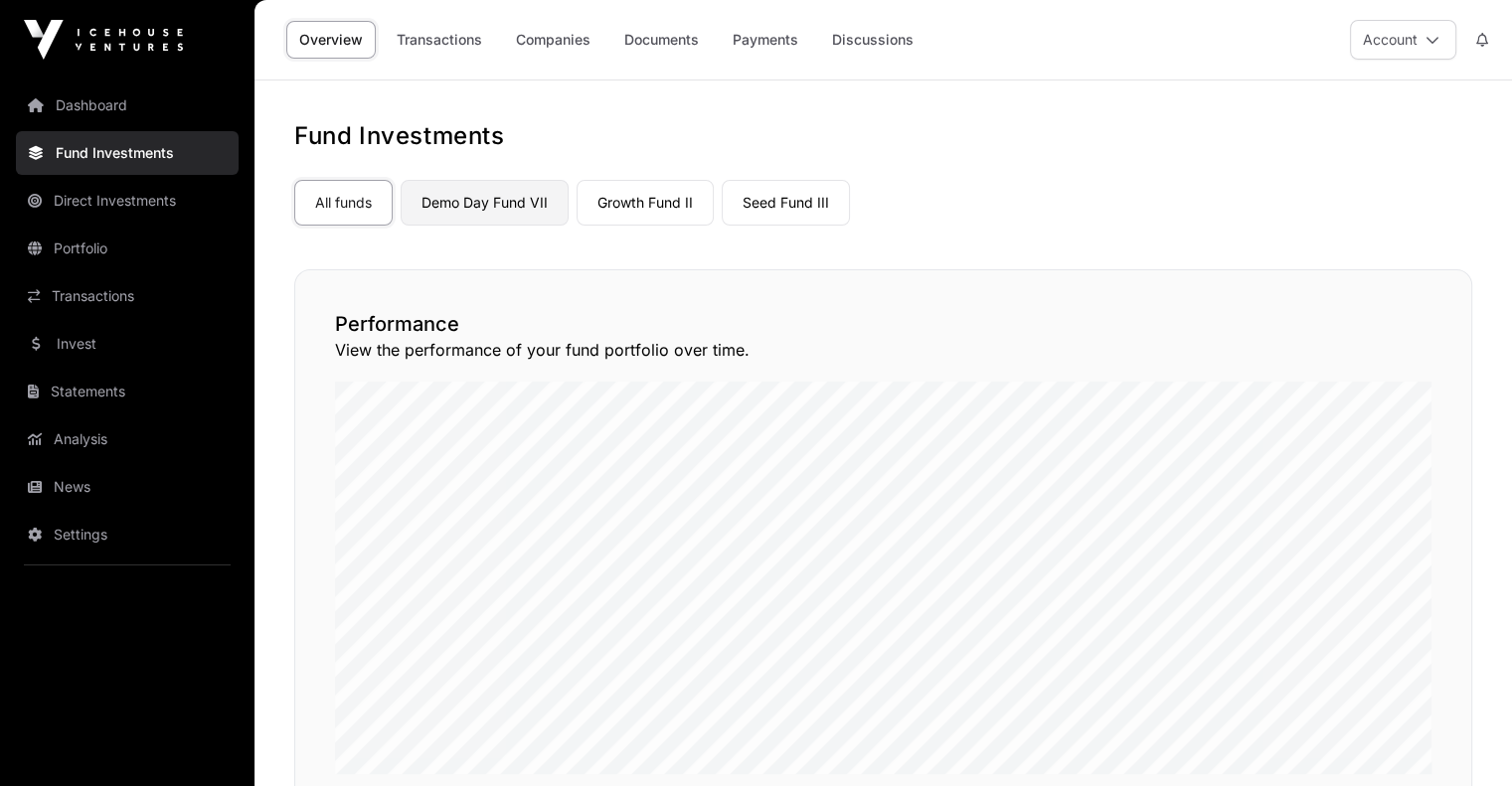 click on "Demo Day Fund VII" 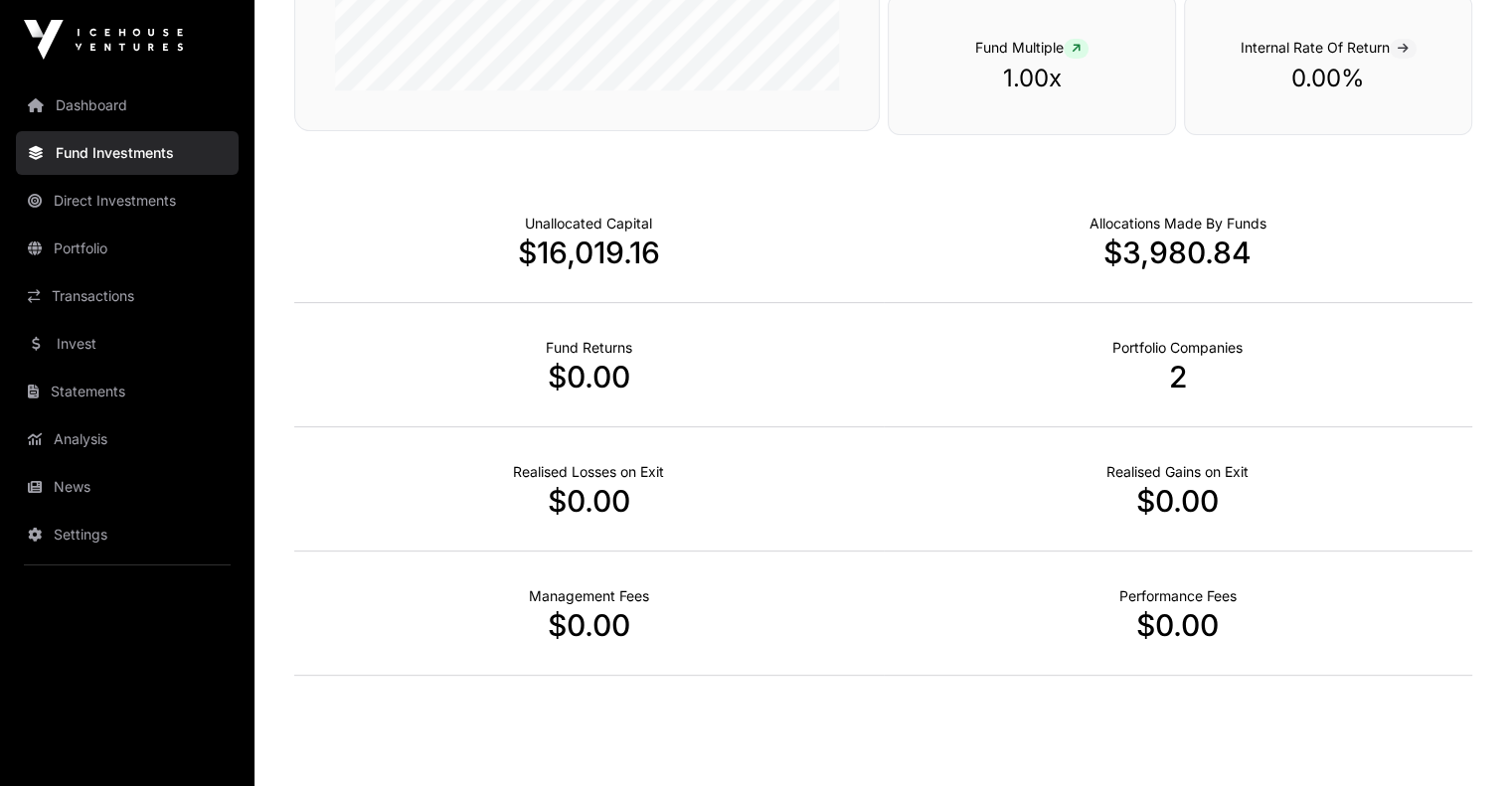 scroll, scrollTop: 636, scrollLeft: 0, axis: vertical 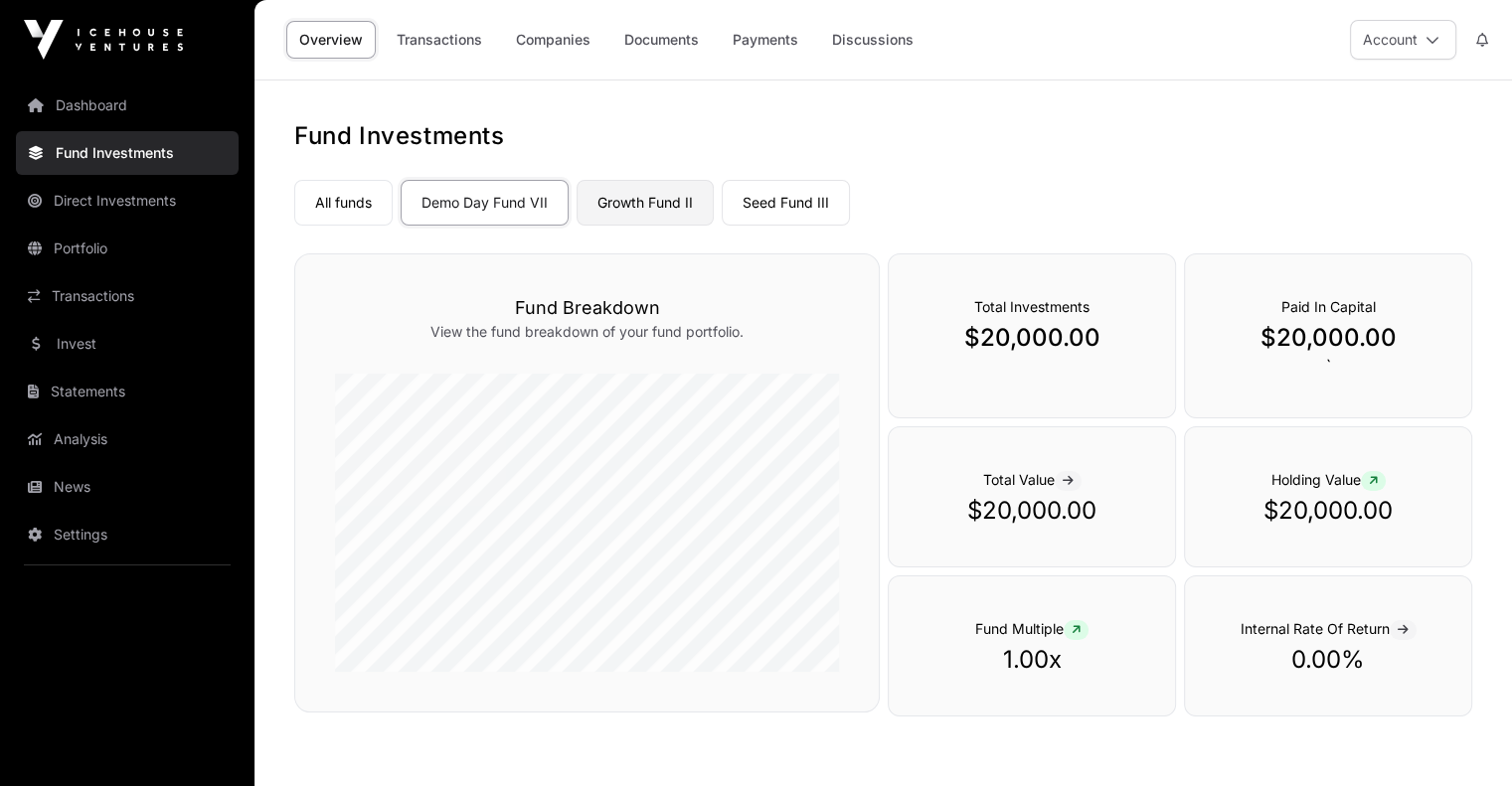 click on "Growth Fund II" 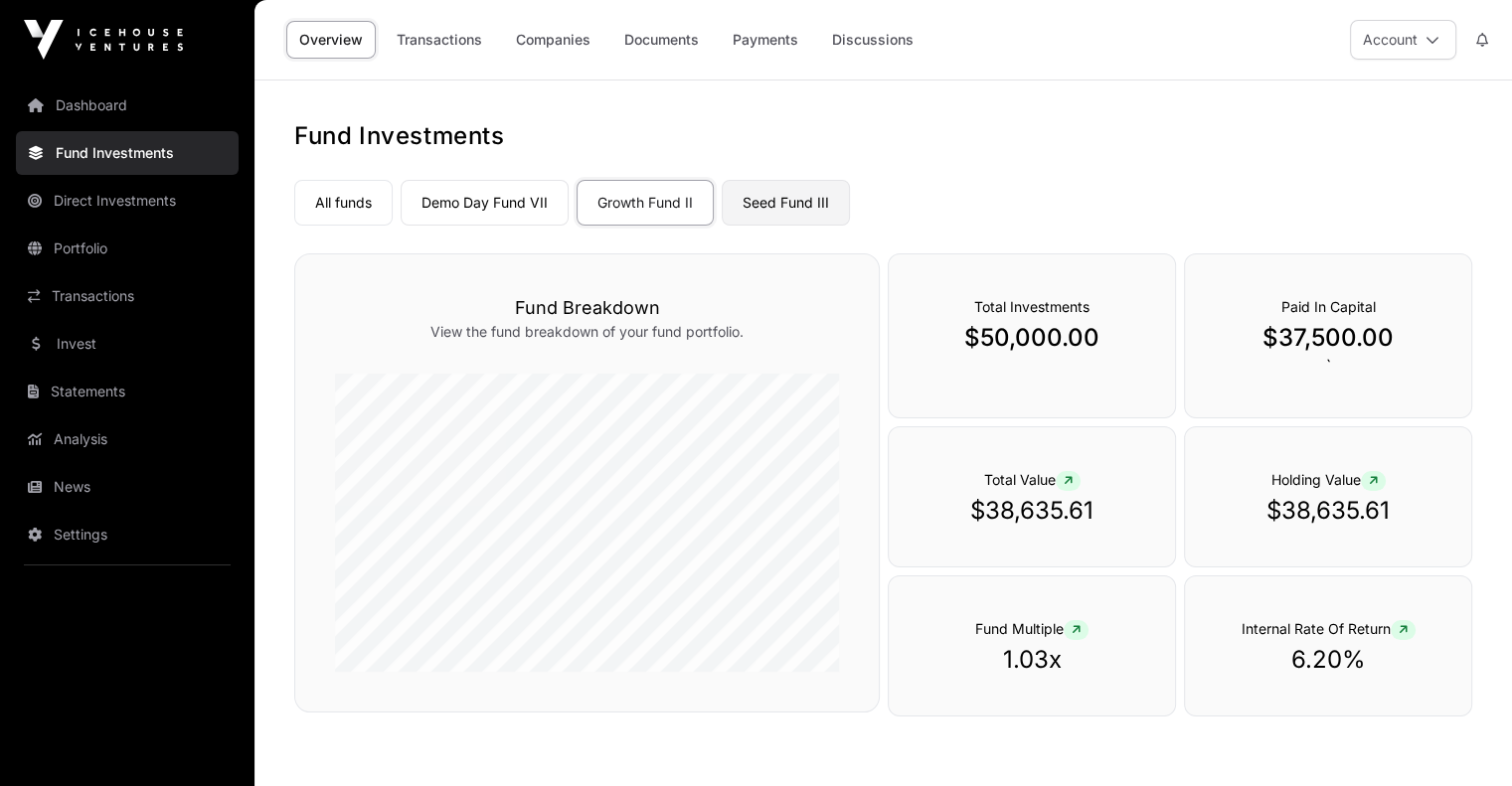 click on "Seed Fund III" 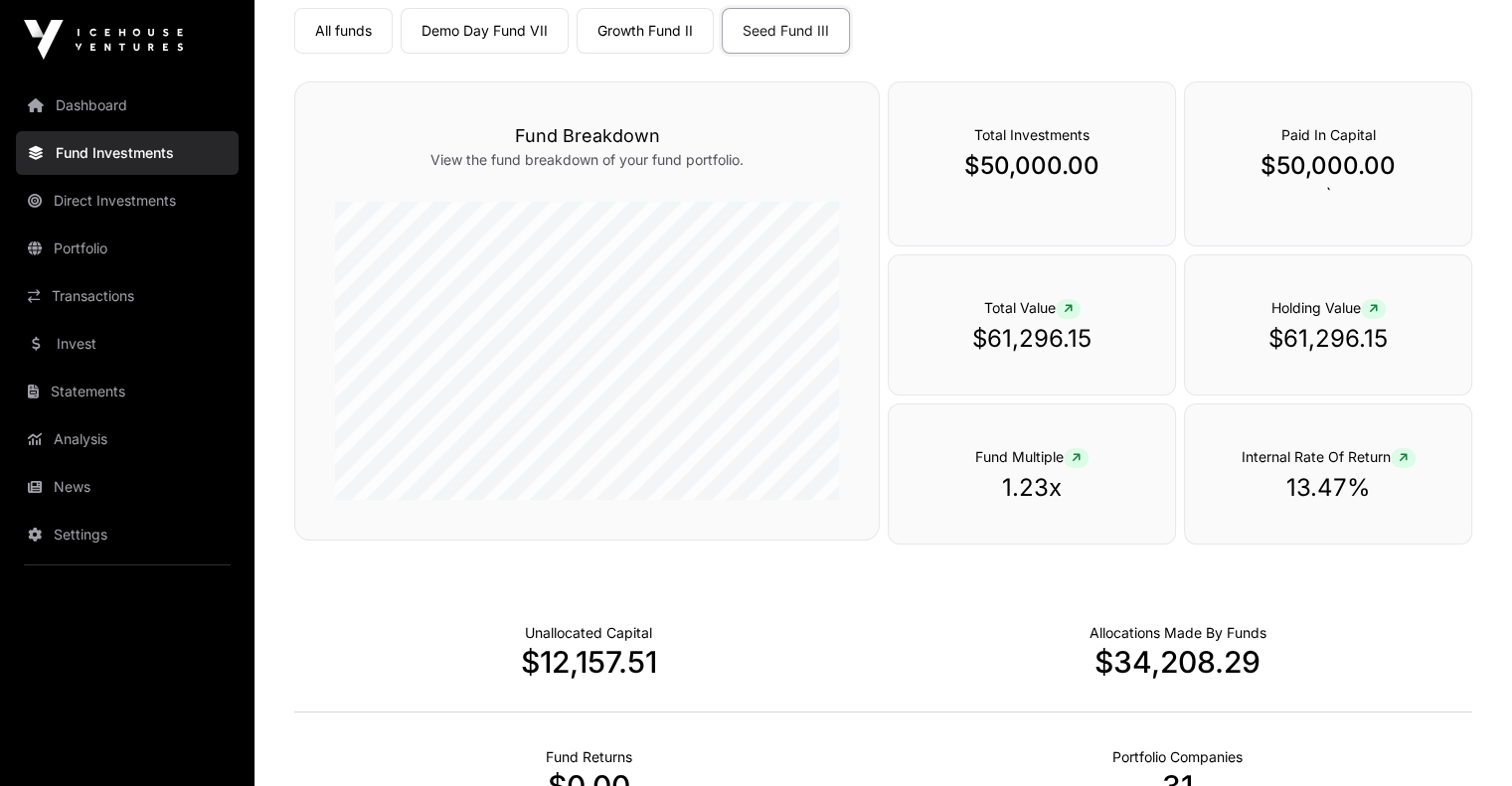 scroll, scrollTop: 0, scrollLeft: 0, axis: both 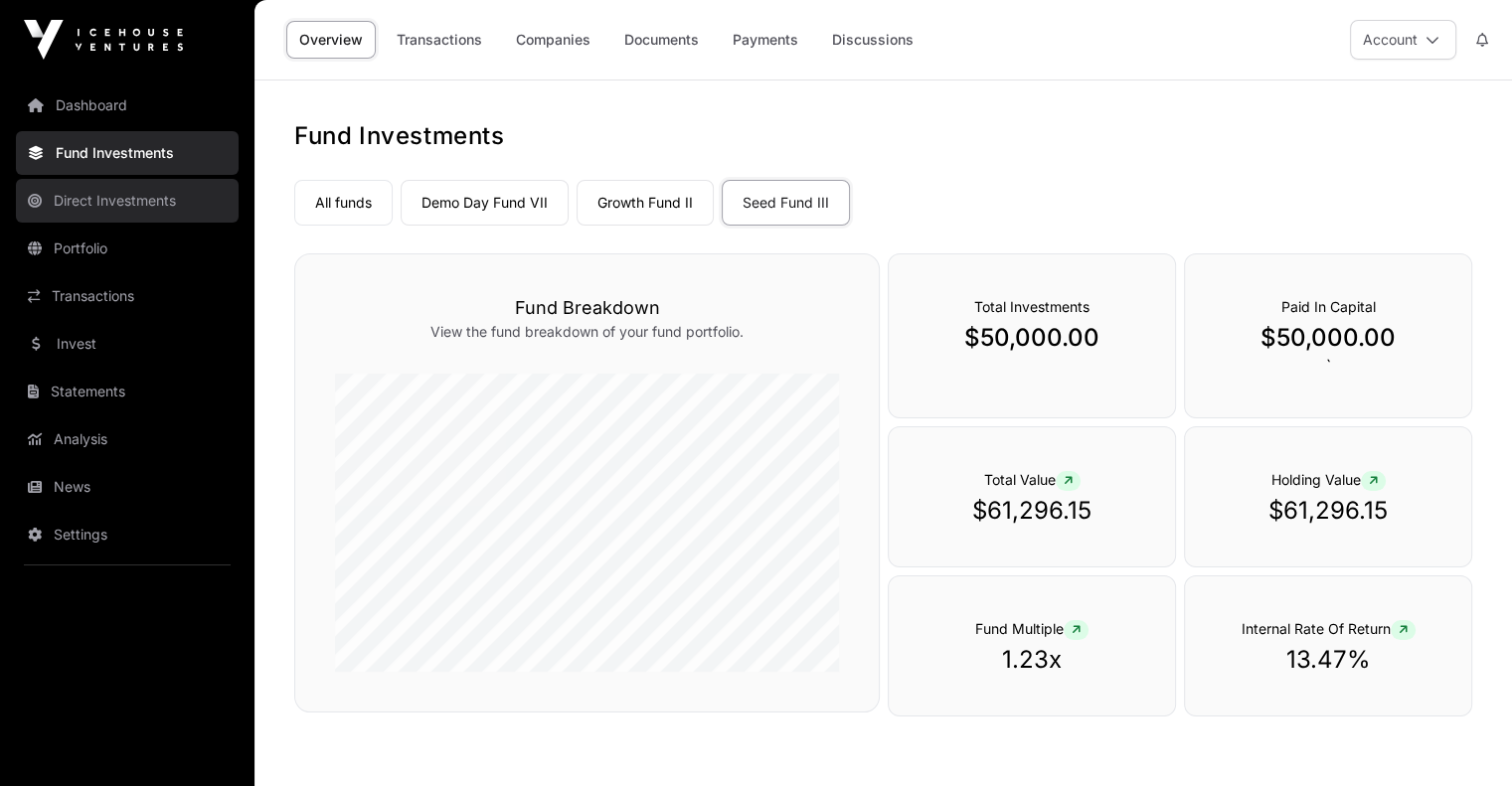 click on "Direct Investments" 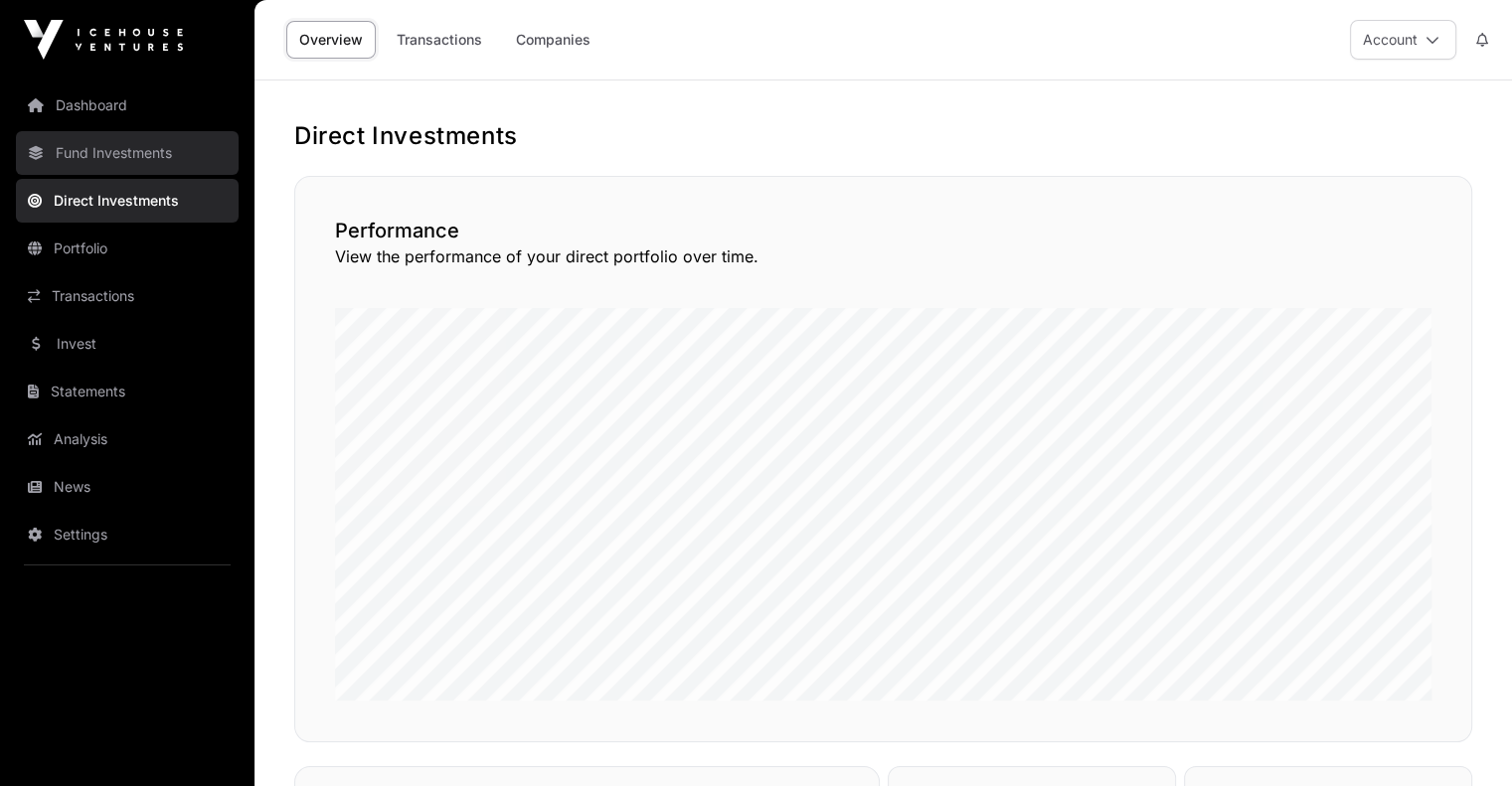 click on "Fund Investments" 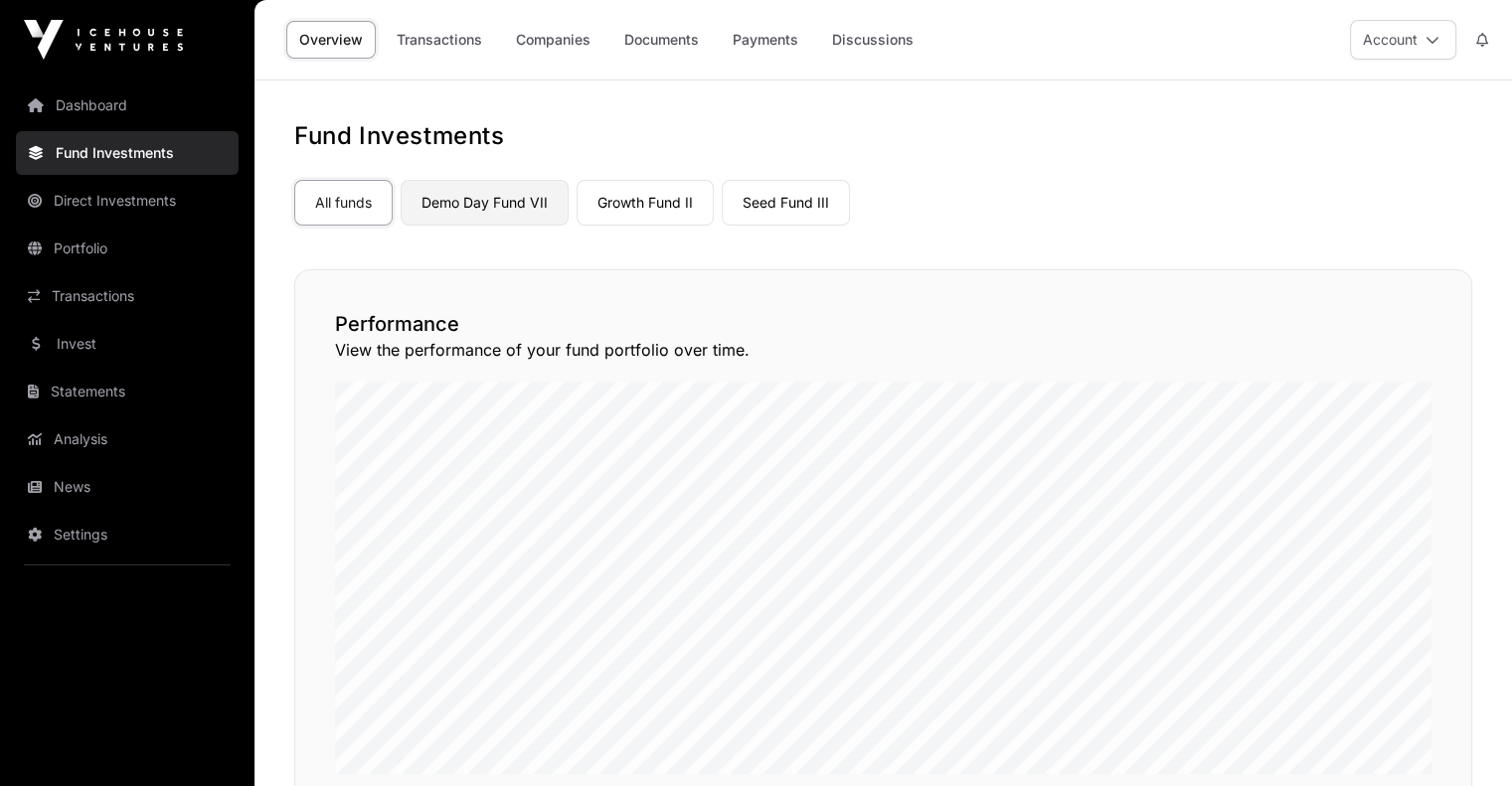 click on "Demo Day Fund VII" 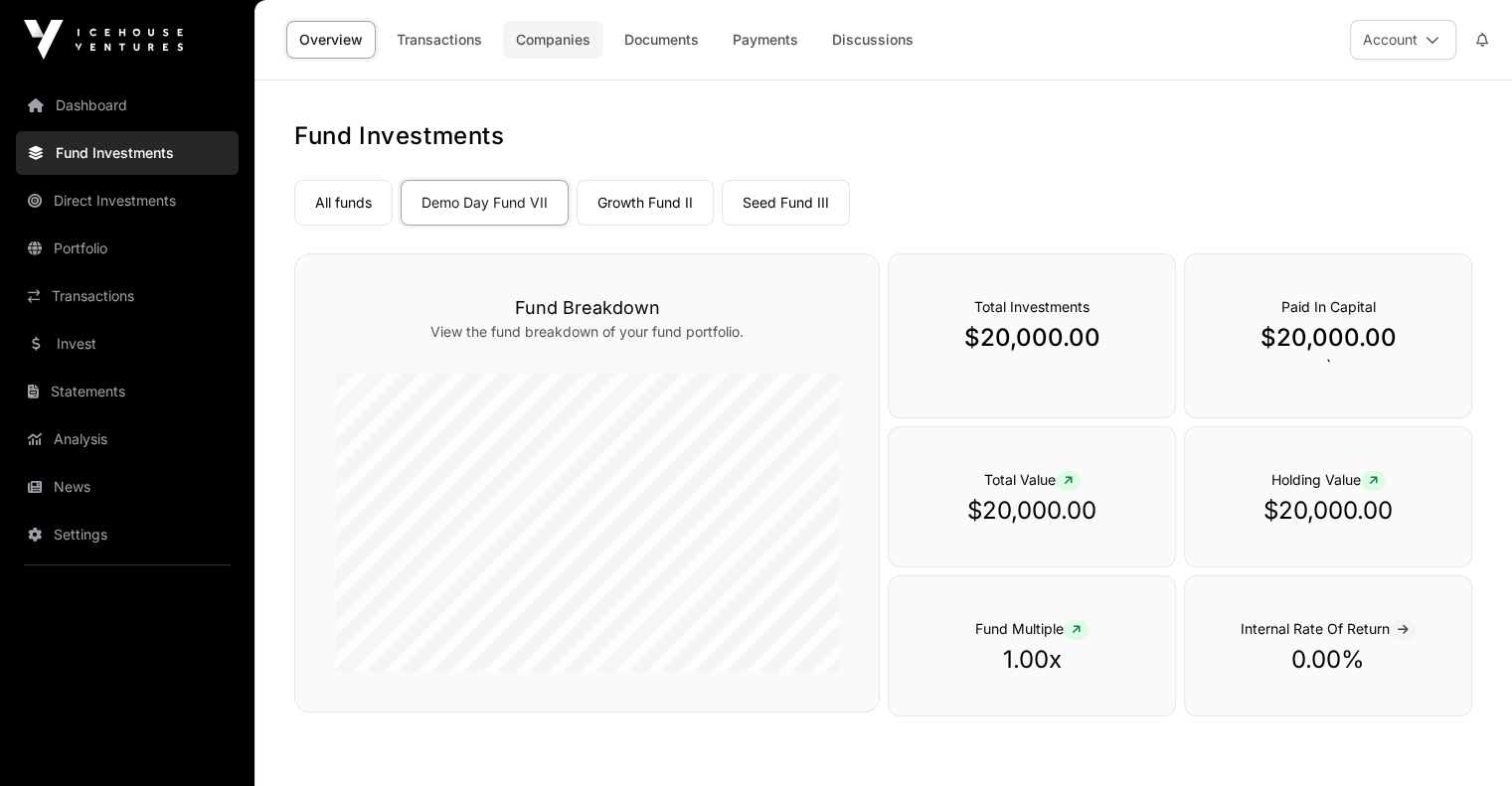 click on "Companies" 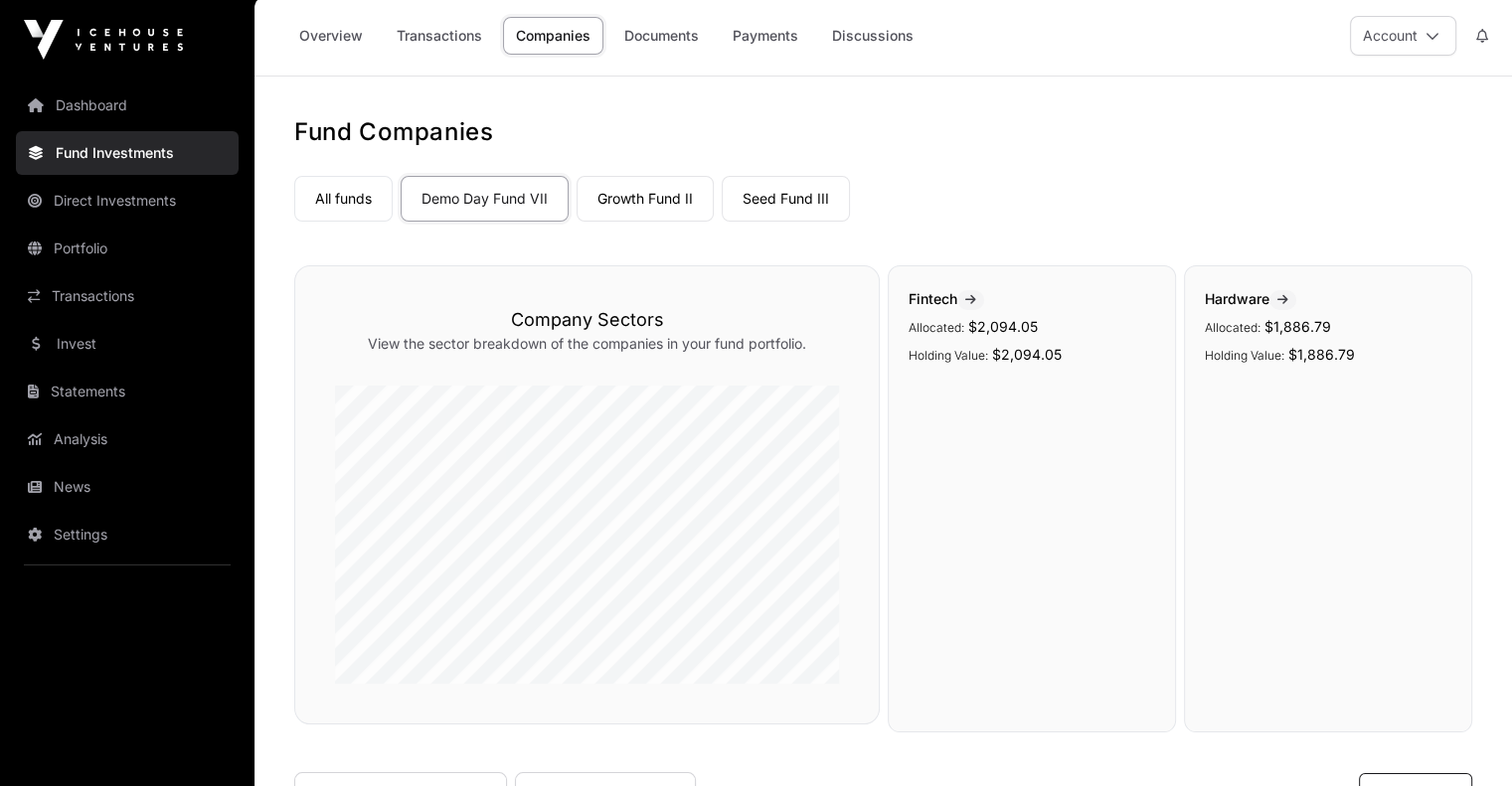 scroll, scrollTop: 0, scrollLeft: 0, axis: both 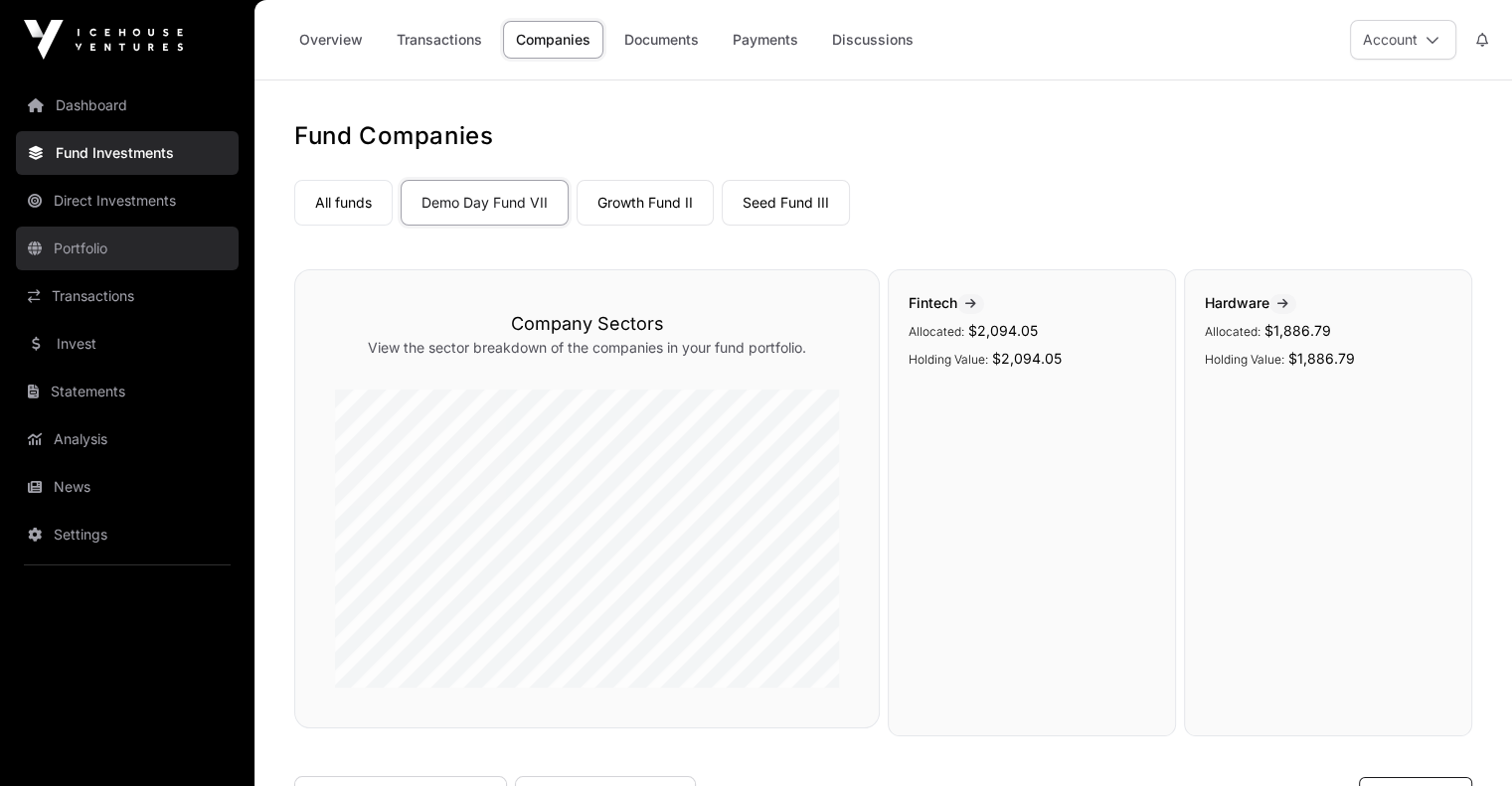 click on "Portfolio" 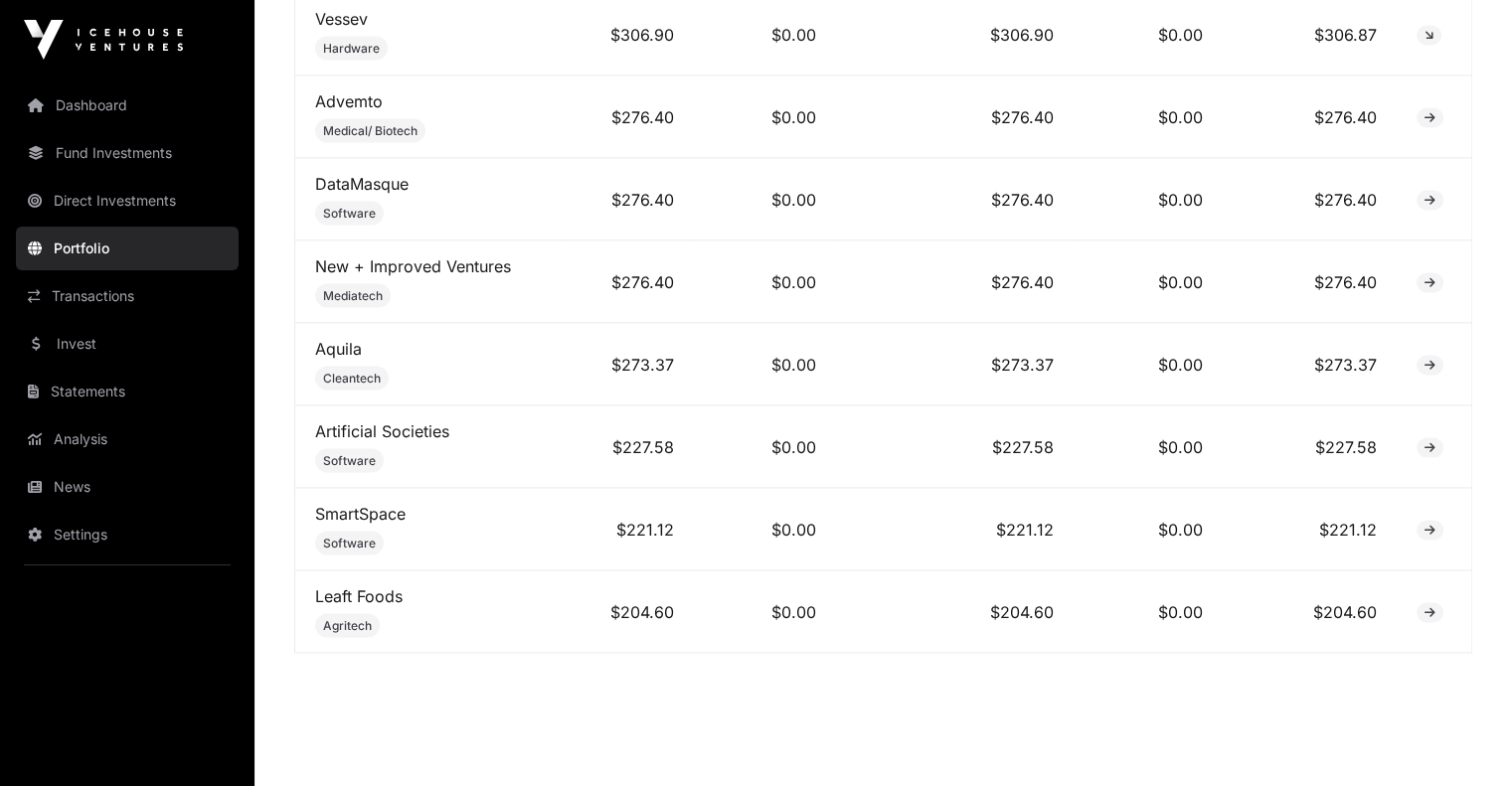 scroll, scrollTop: 3790, scrollLeft: 0, axis: vertical 